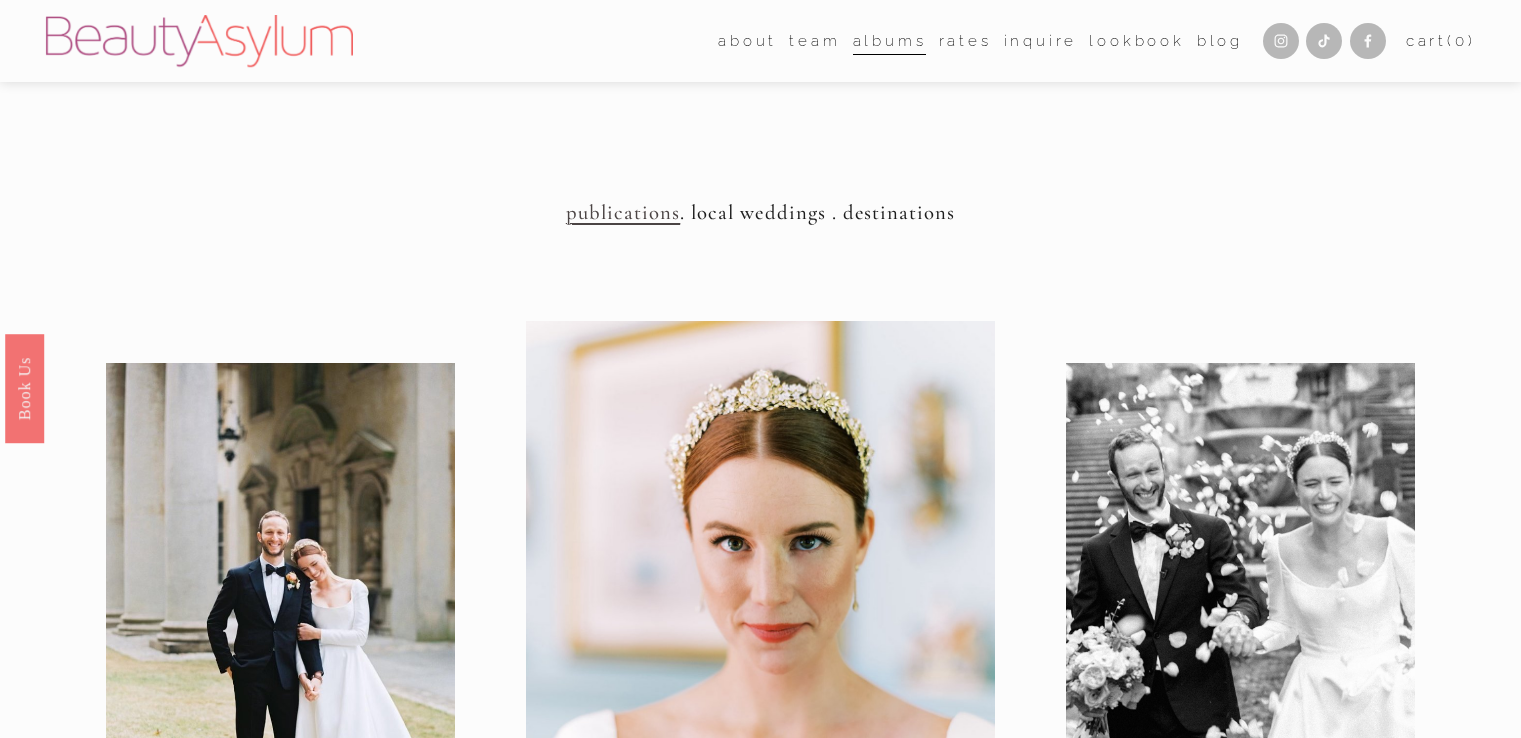 scroll, scrollTop: 0, scrollLeft: 0, axis: both 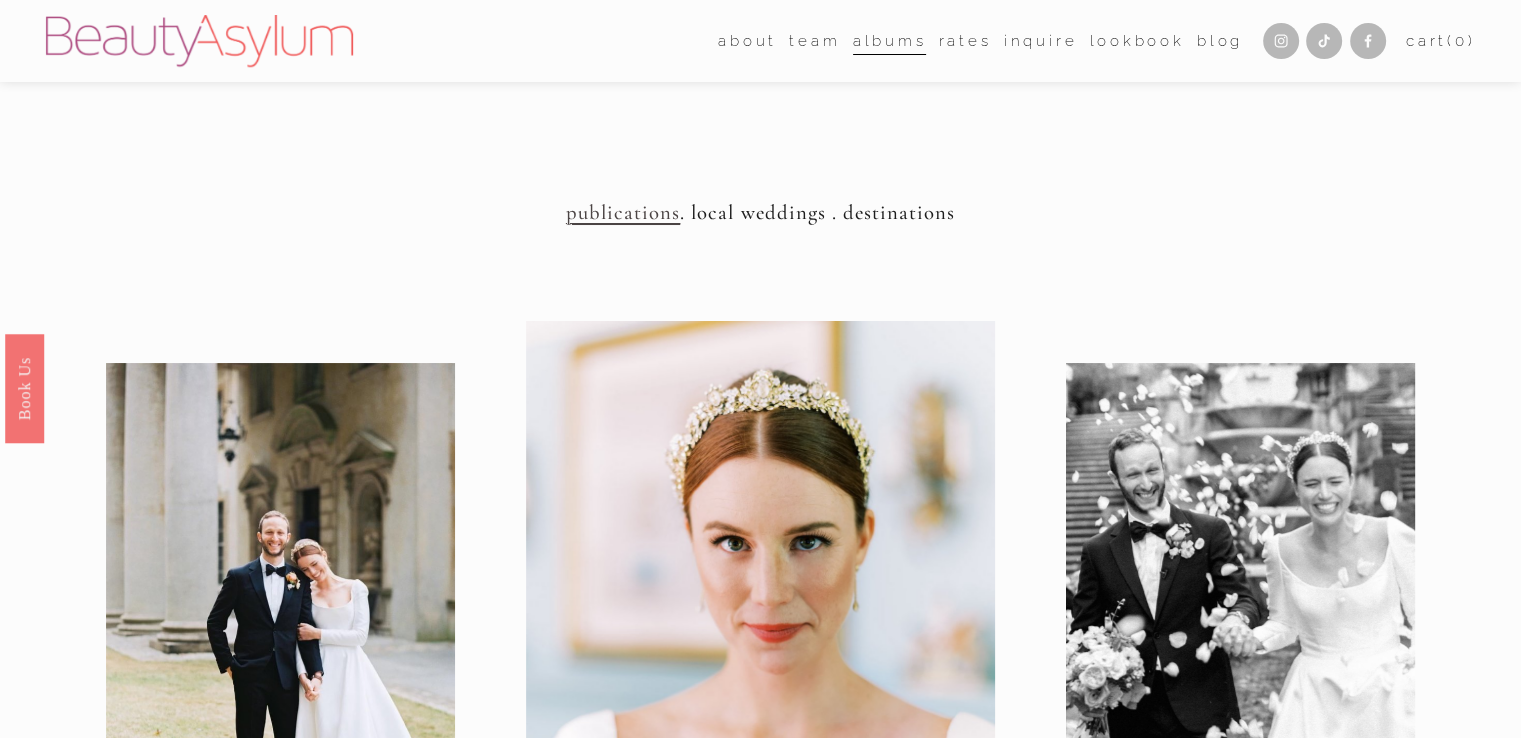 click on "Lookbook" at bounding box center [1136, 41] 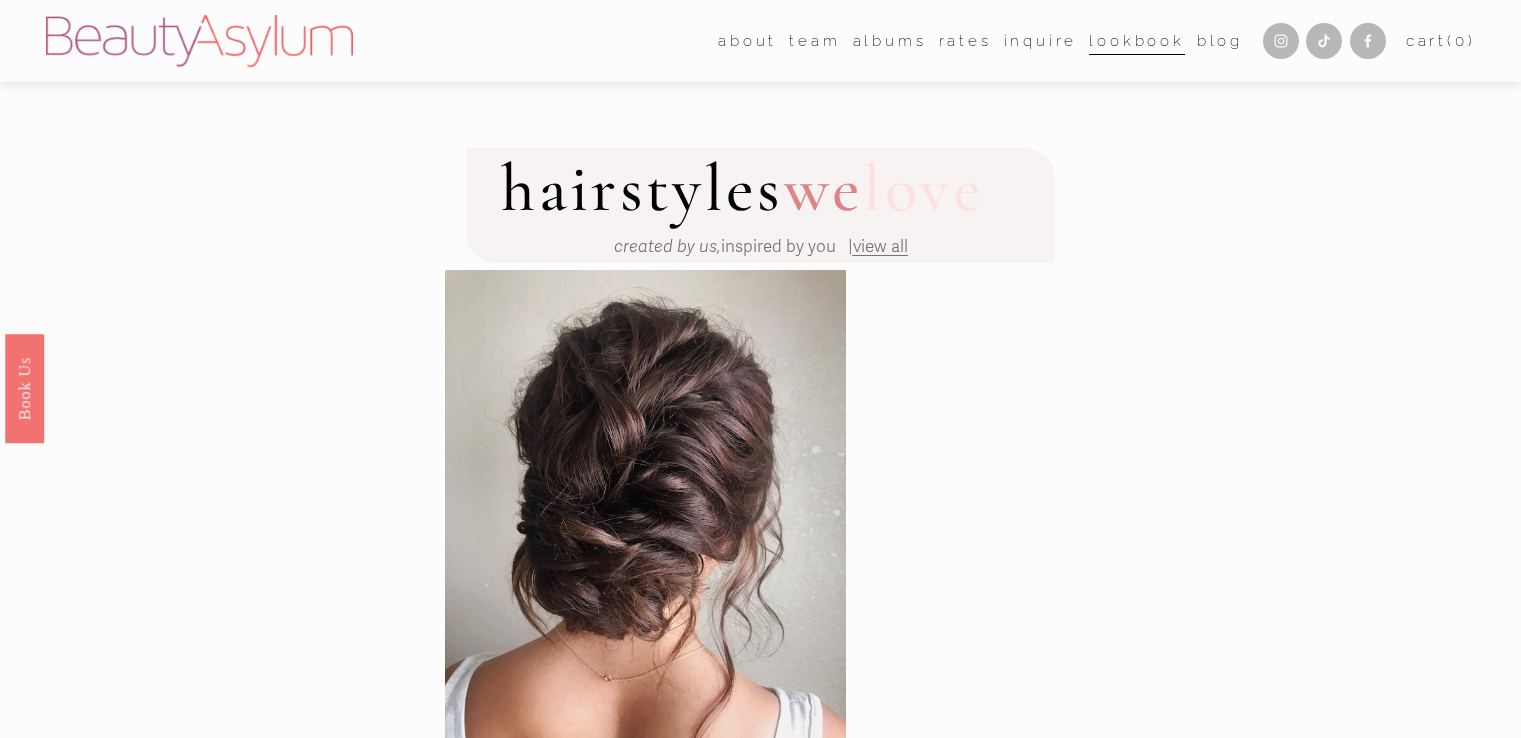 scroll, scrollTop: 0, scrollLeft: 0, axis: both 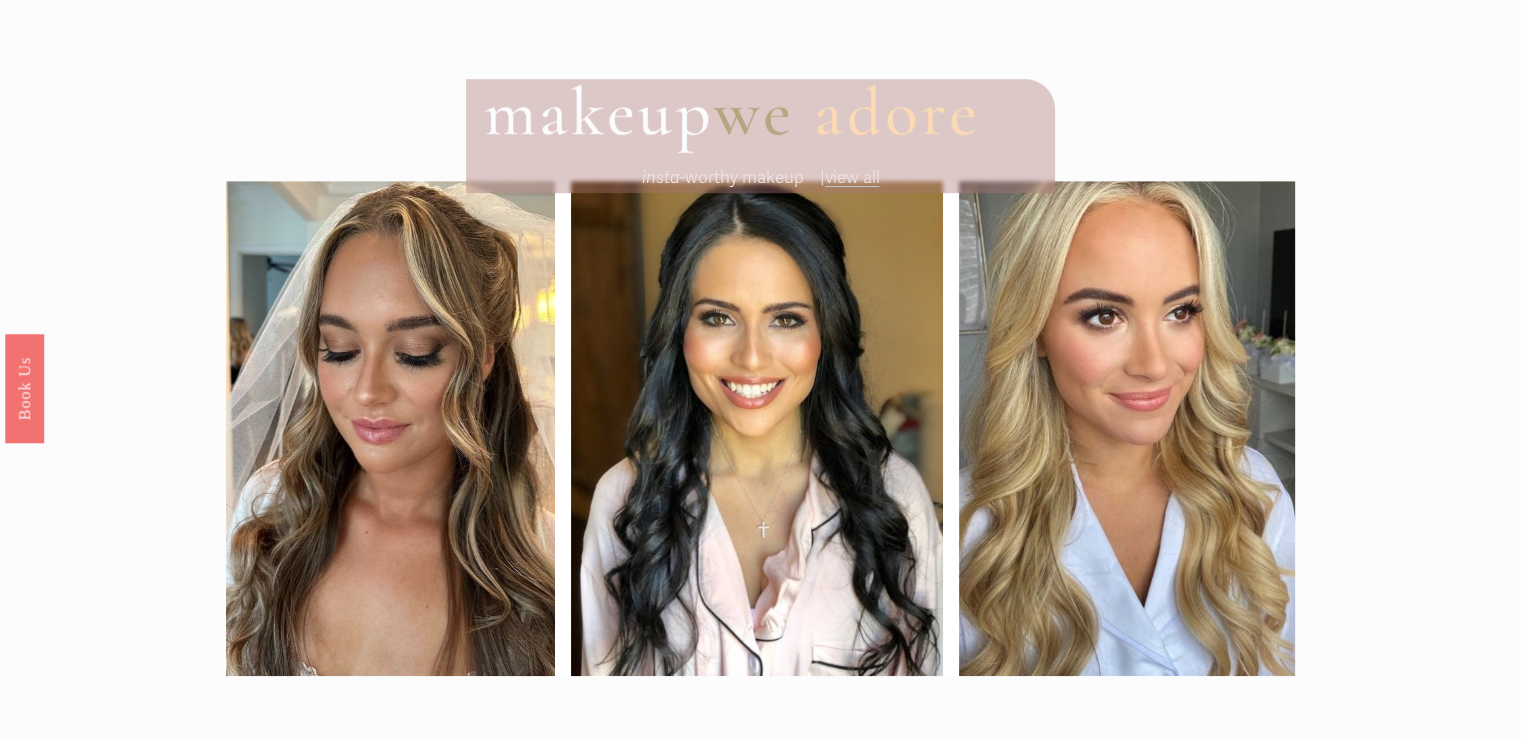 click on "view all" at bounding box center (852, 177) 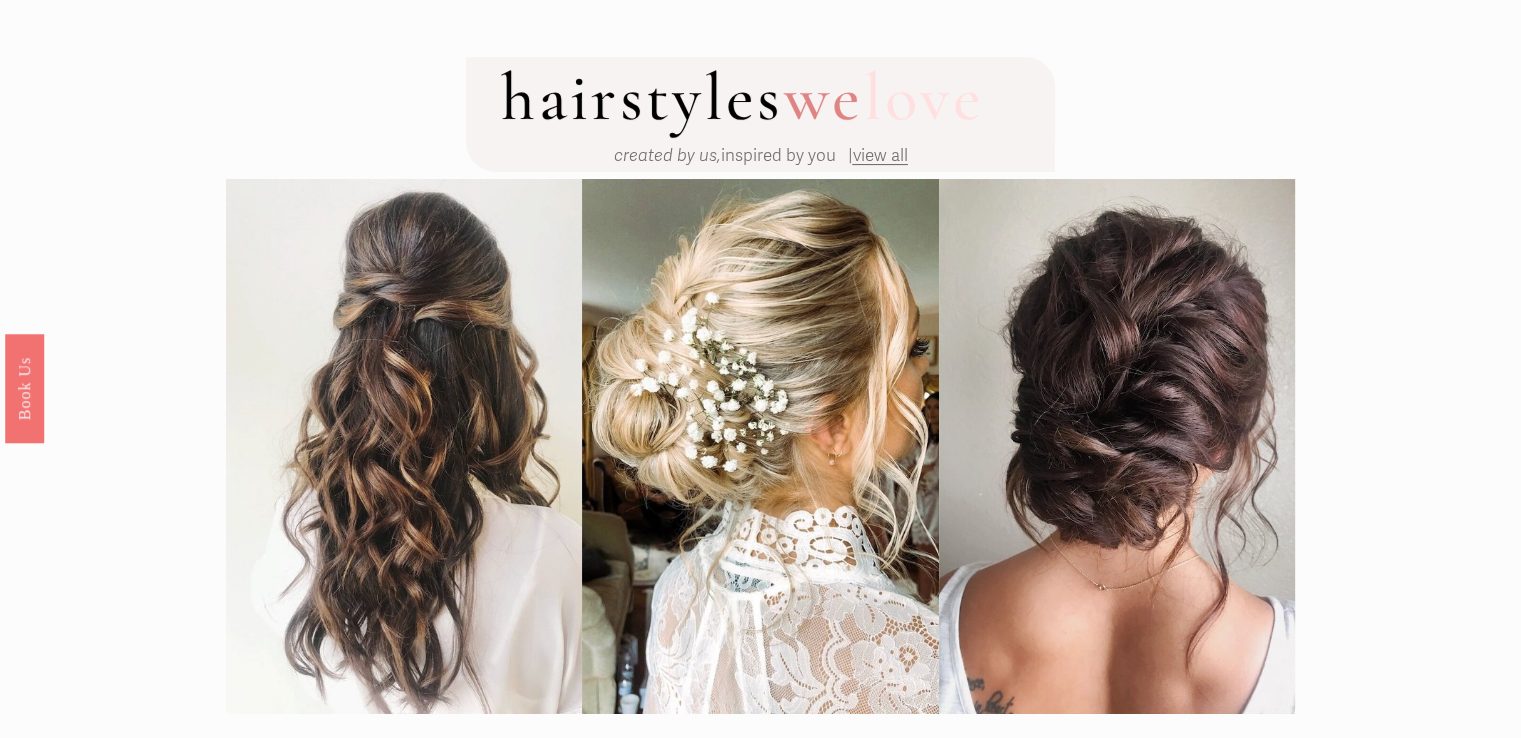 scroll, scrollTop: 90, scrollLeft: 0, axis: vertical 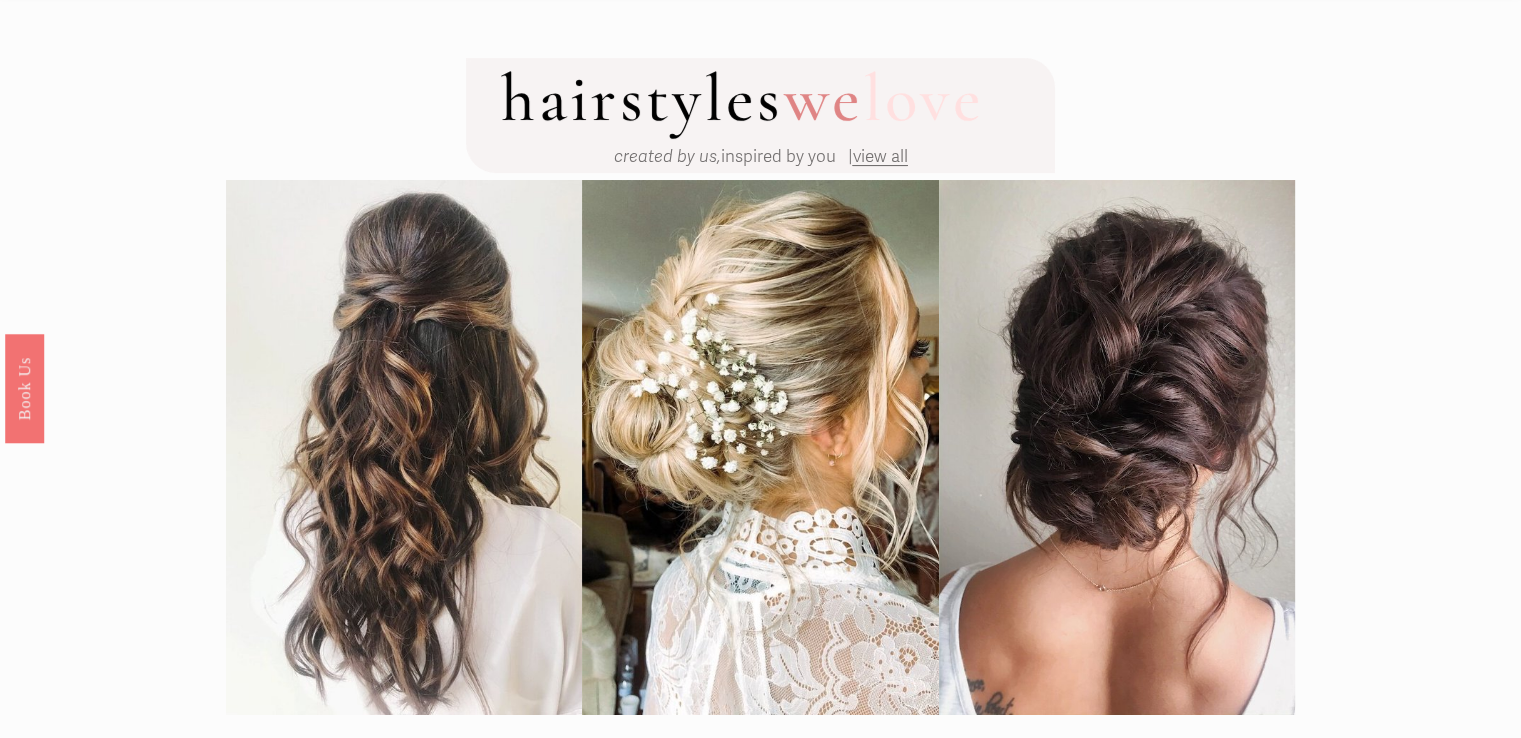 click on "view all" at bounding box center [880, 156] 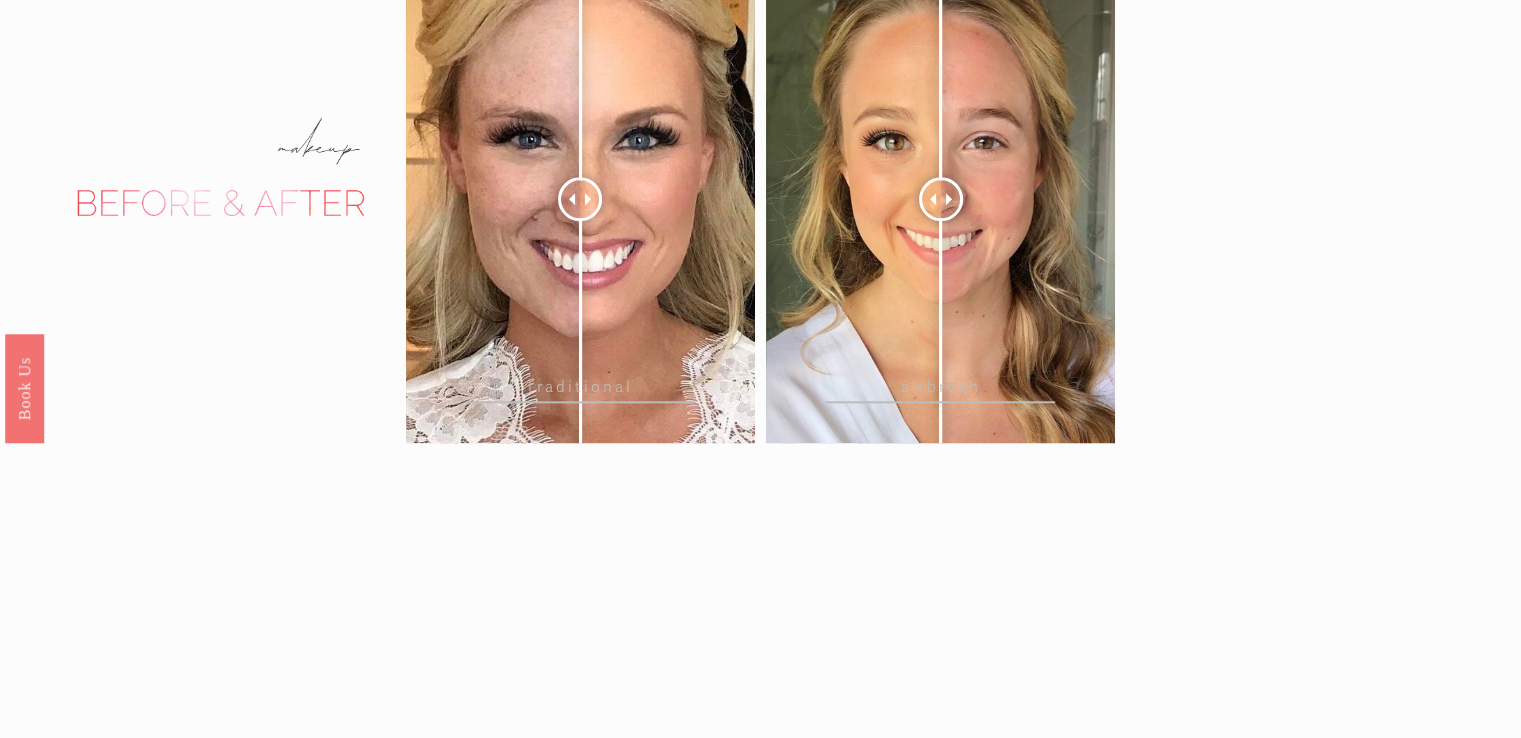 scroll, scrollTop: 2200, scrollLeft: 0, axis: vertical 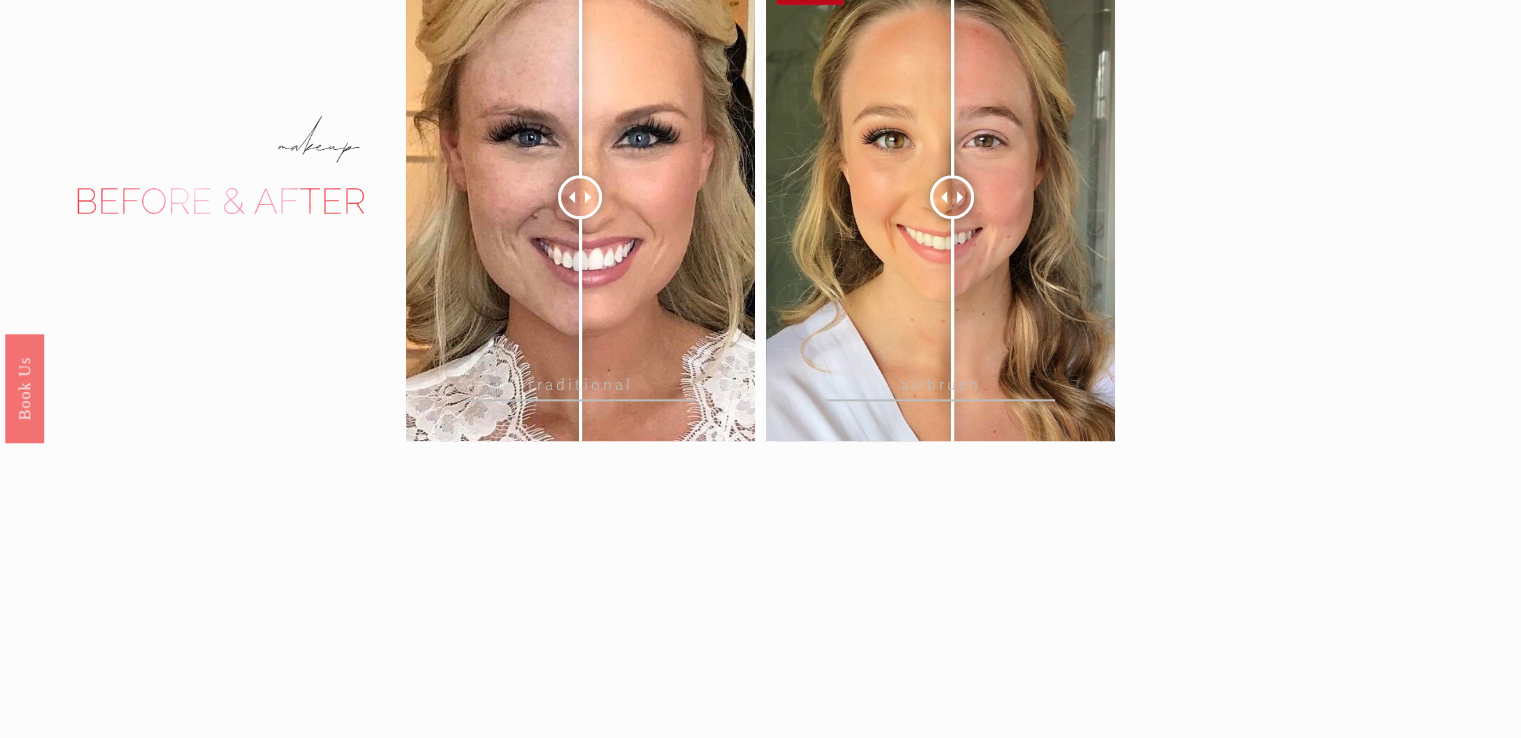 drag, startPoint x: 942, startPoint y: 217, endPoint x: 952, endPoint y: 197, distance: 22.36068 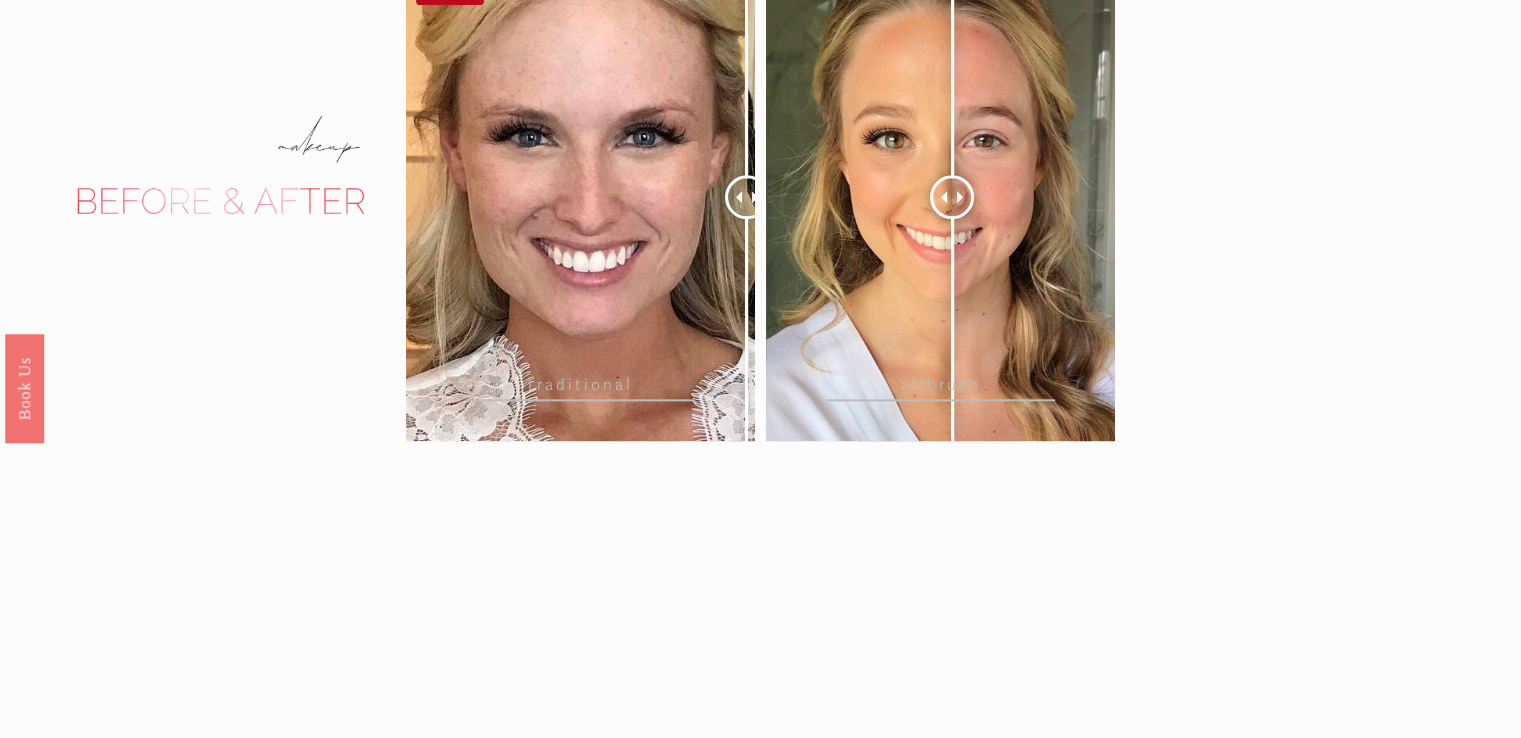 drag, startPoint x: 576, startPoint y: 221, endPoint x: 747, endPoint y: 206, distance: 171.65663 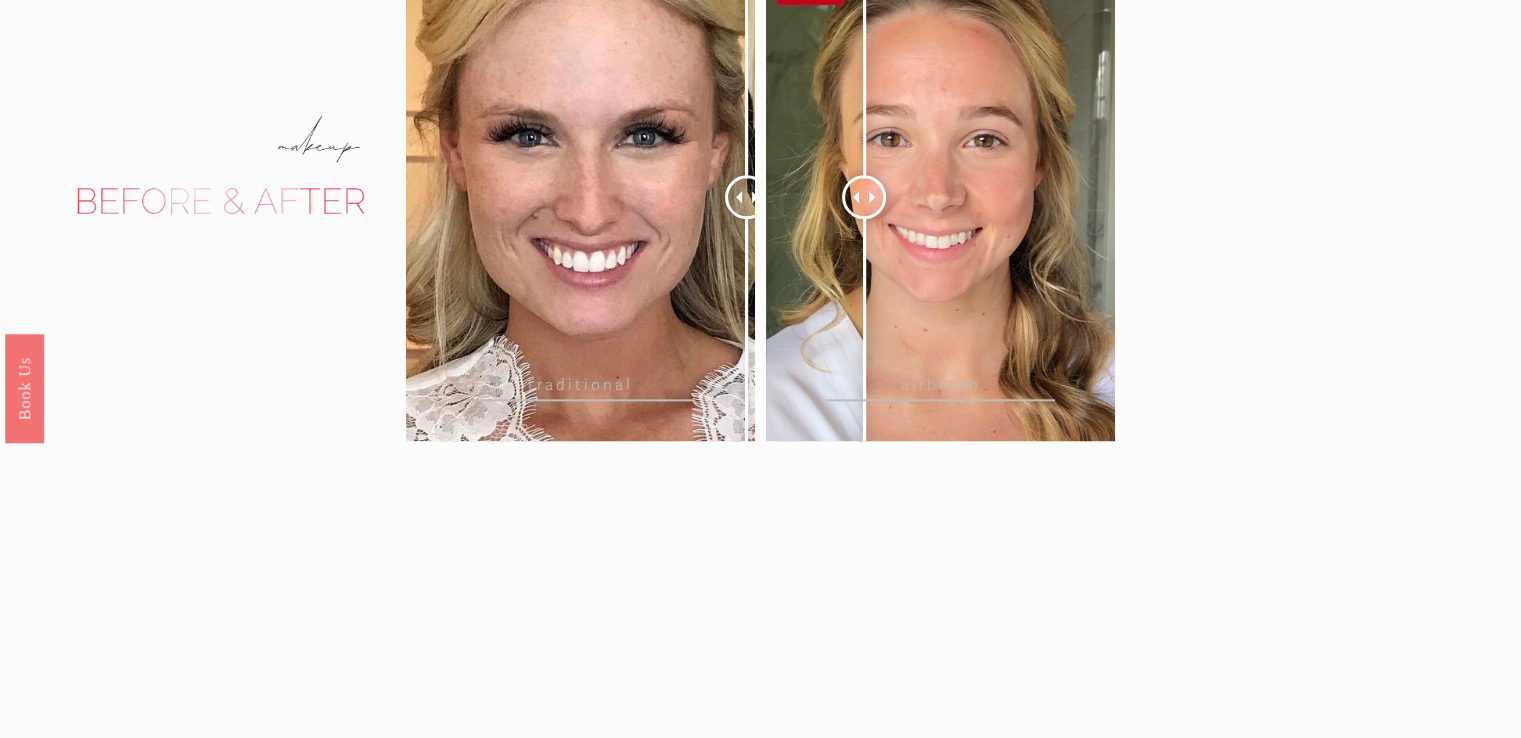 drag, startPoint x: 942, startPoint y: 204, endPoint x: 864, endPoint y: 217, distance: 79.07591 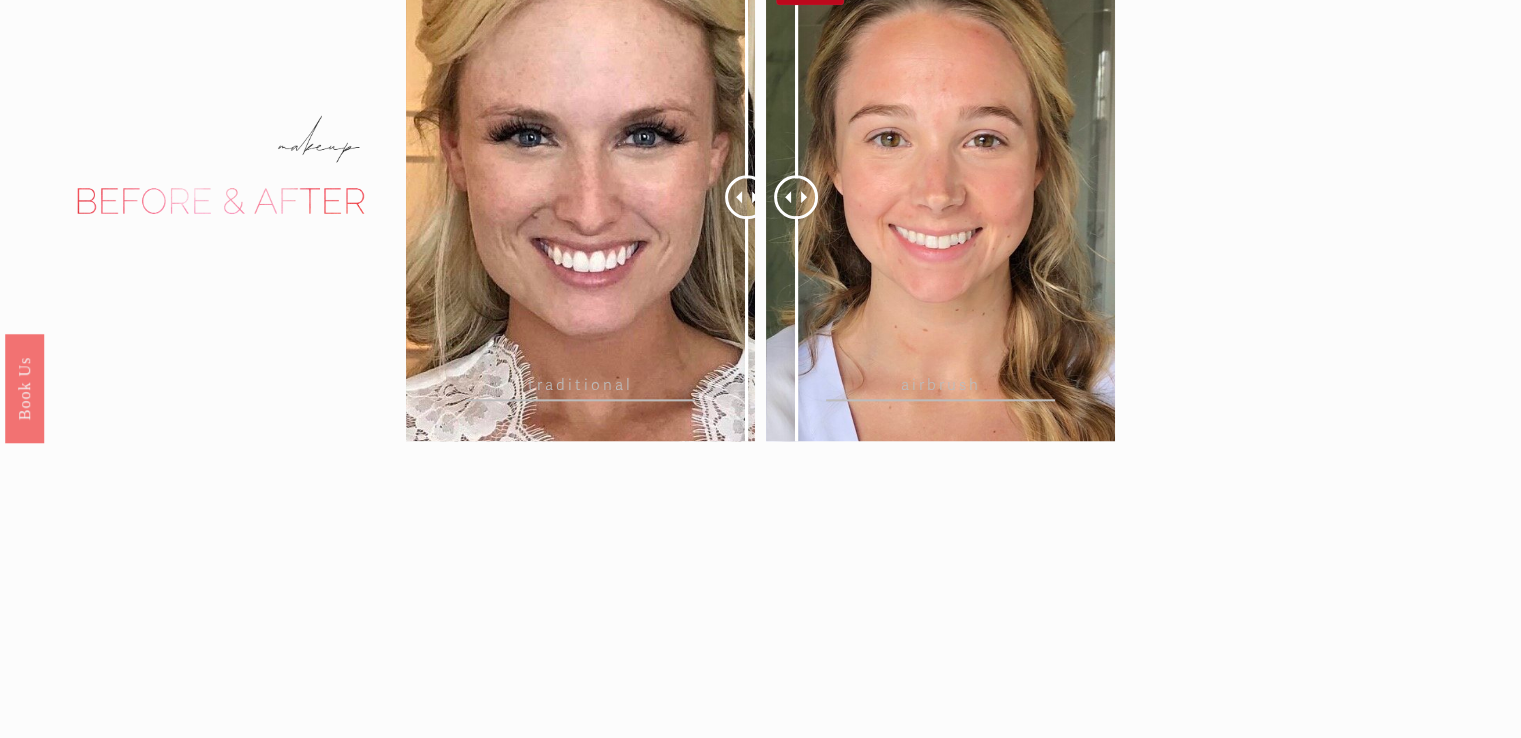 drag, startPoint x: 868, startPoint y: 200, endPoint x: 796, endPoint y: 221, distance: 75 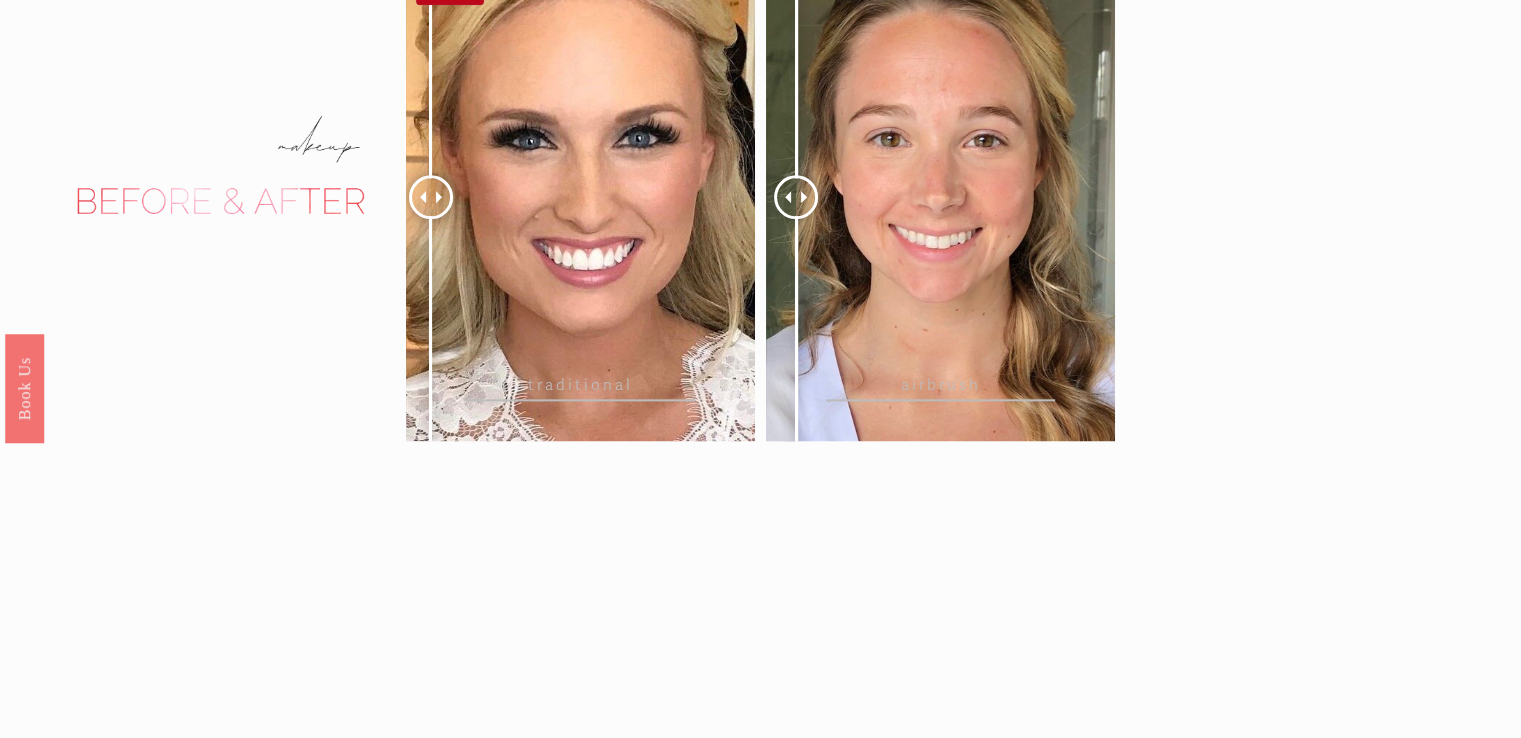 drag, startPoint x: 741, startPoint y: 202, endPoint x: 431, endPoint y: 241, distance: 312.4436 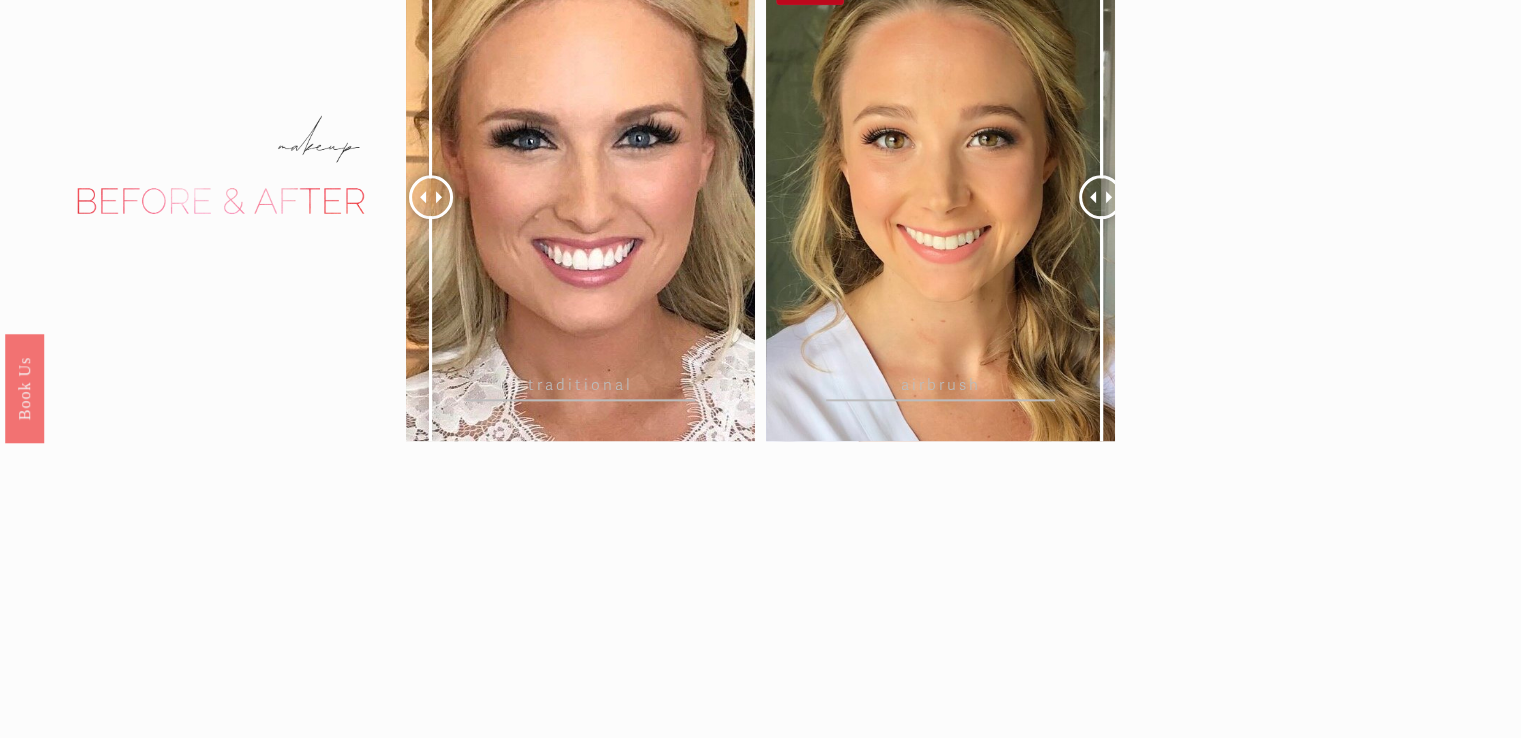 drag, startPoint x: 797, startPoint y: 198, endPoint x: 1101, endPoint y: 205, distance: 304.08057 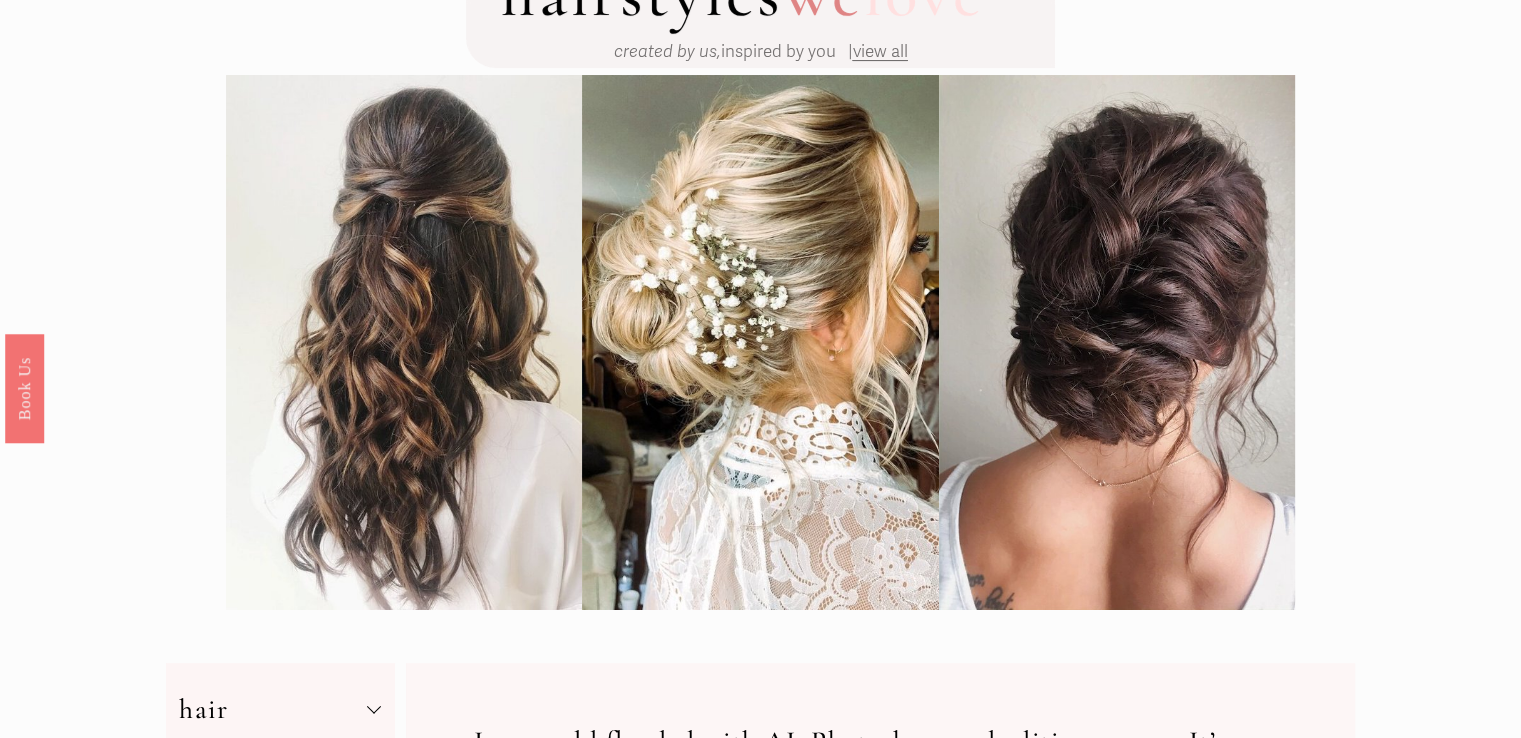 scroll, scrollTop: 0, scrollLeft: 0, axis: both 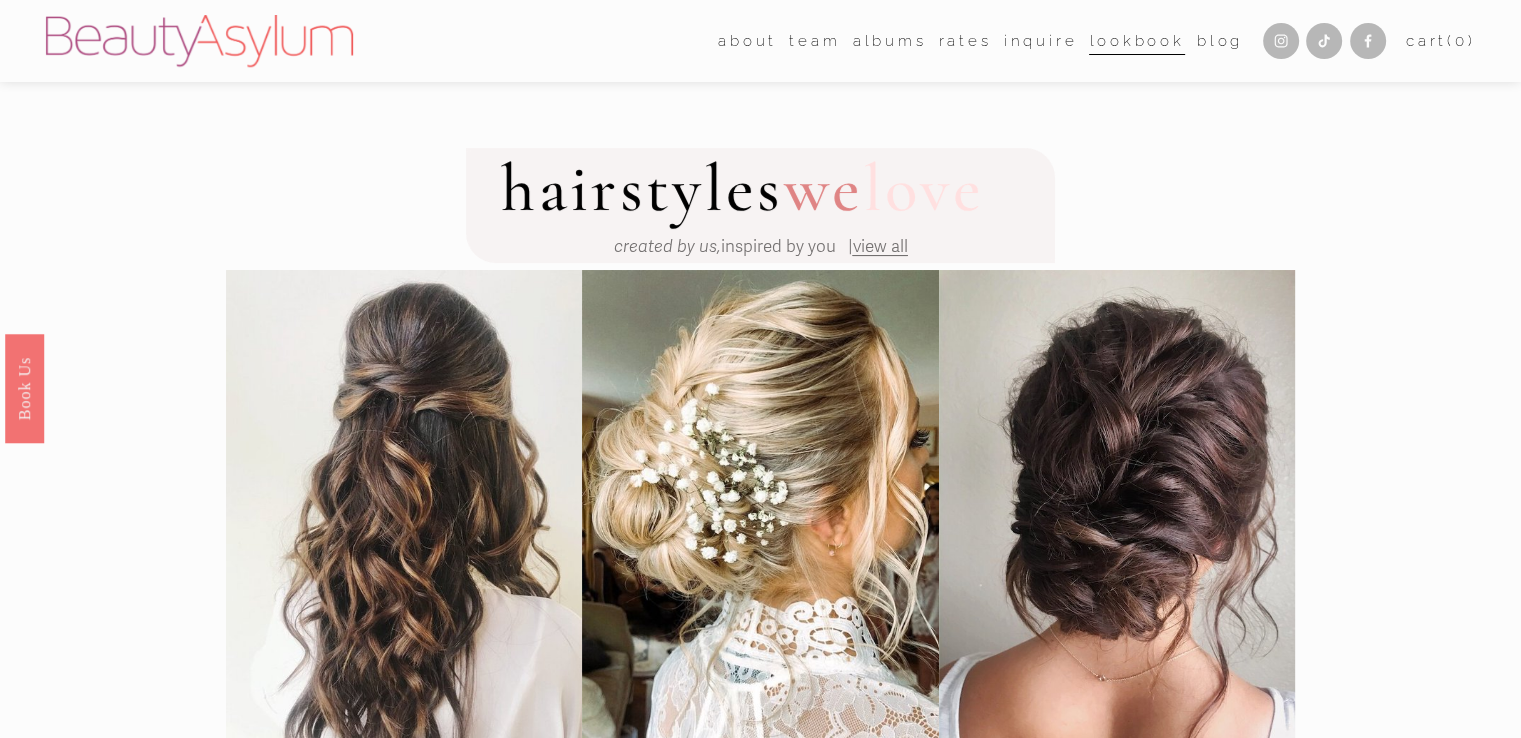 click on "team" at bounding box center (814, 41) 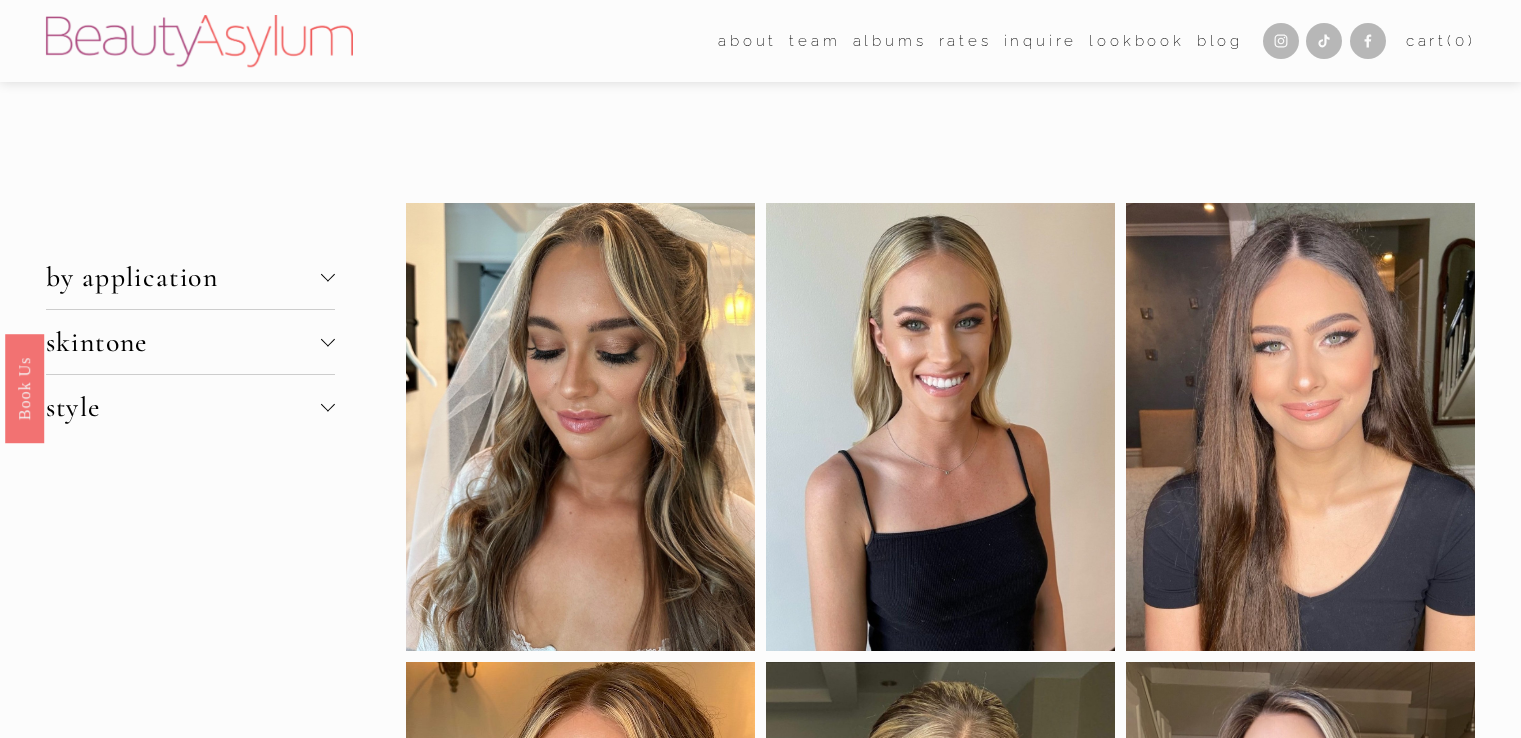 scroll, scrollTop: 0, scrollLeft: 0, axis: both 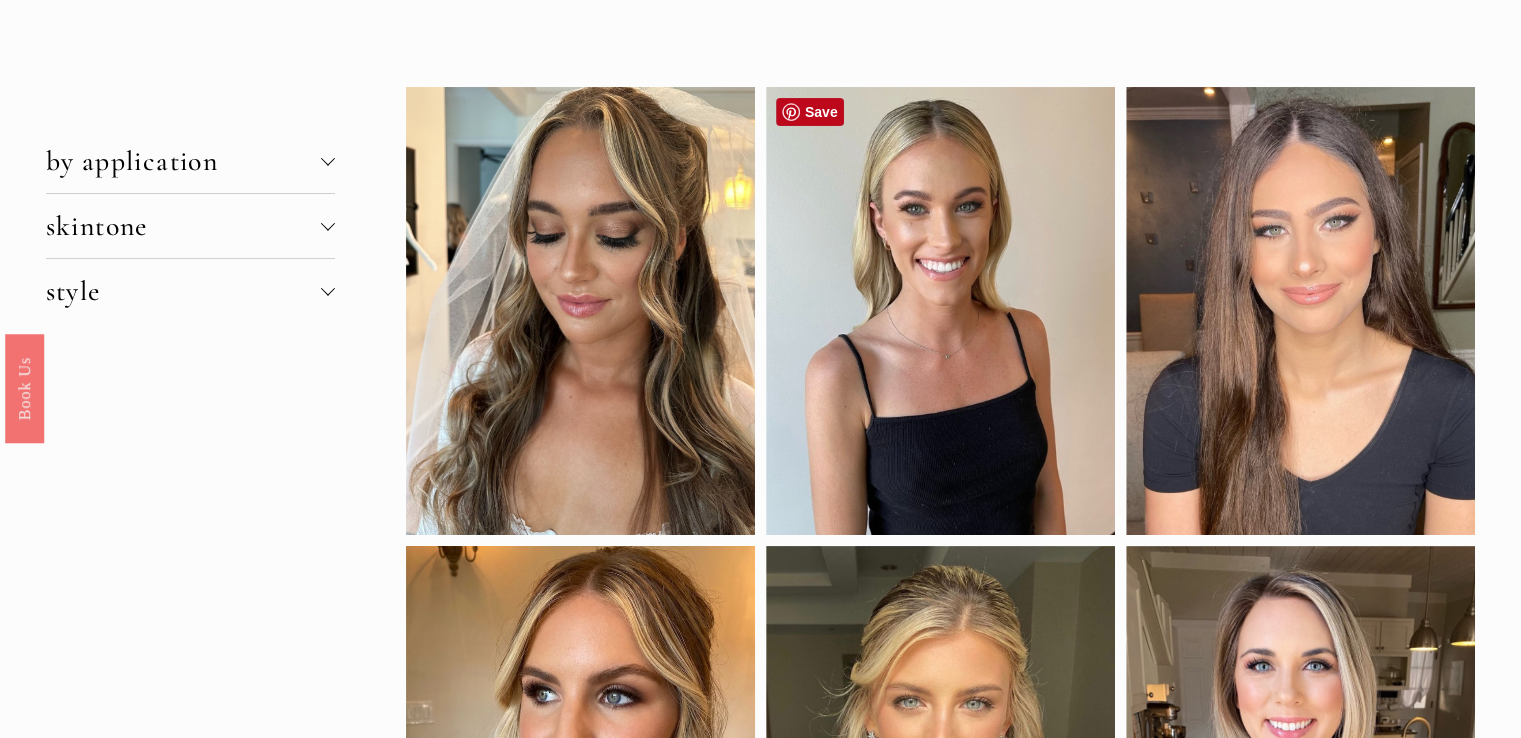 click at bounding box center [940, 311] 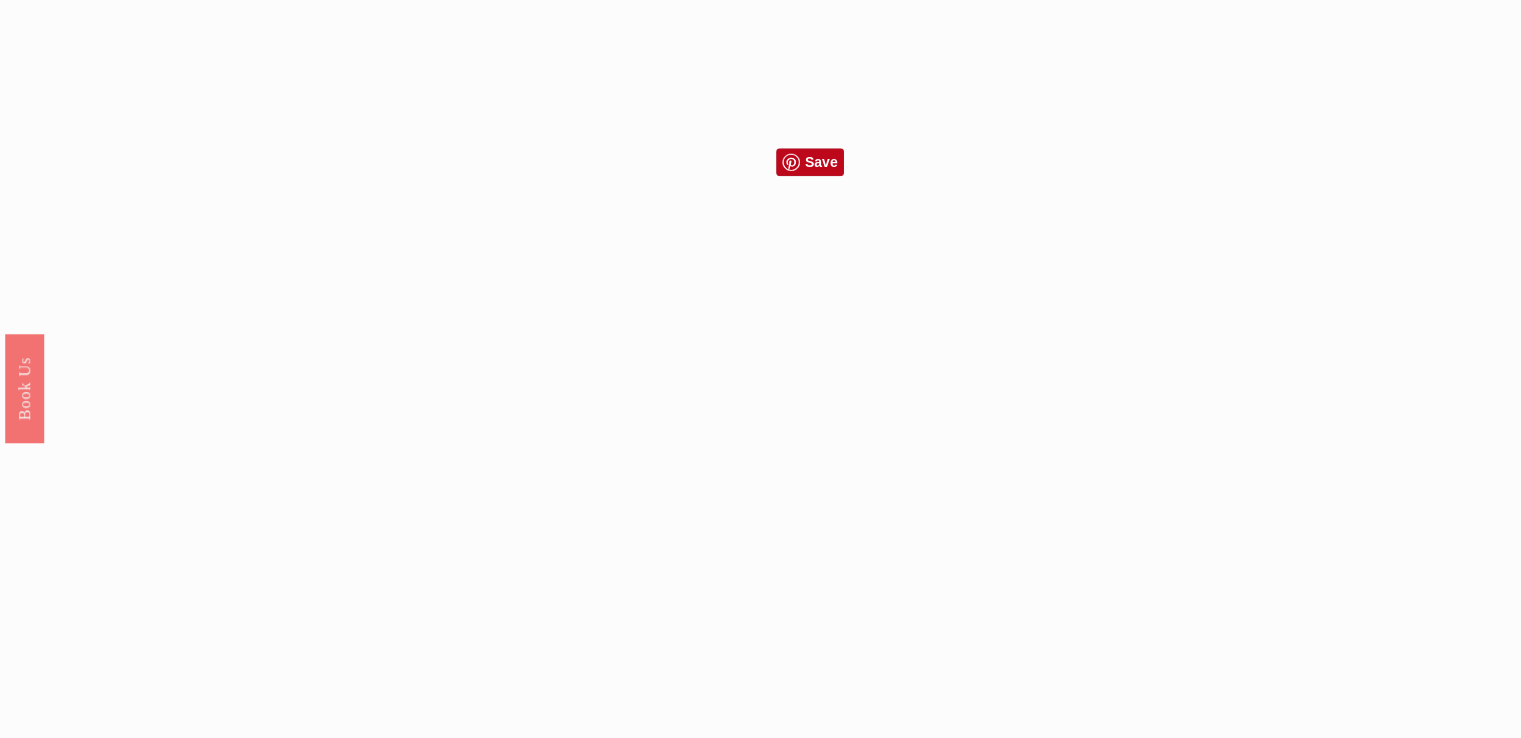 scroll, scrollTop: 1918, scrollLeft: 0, axis: vertical 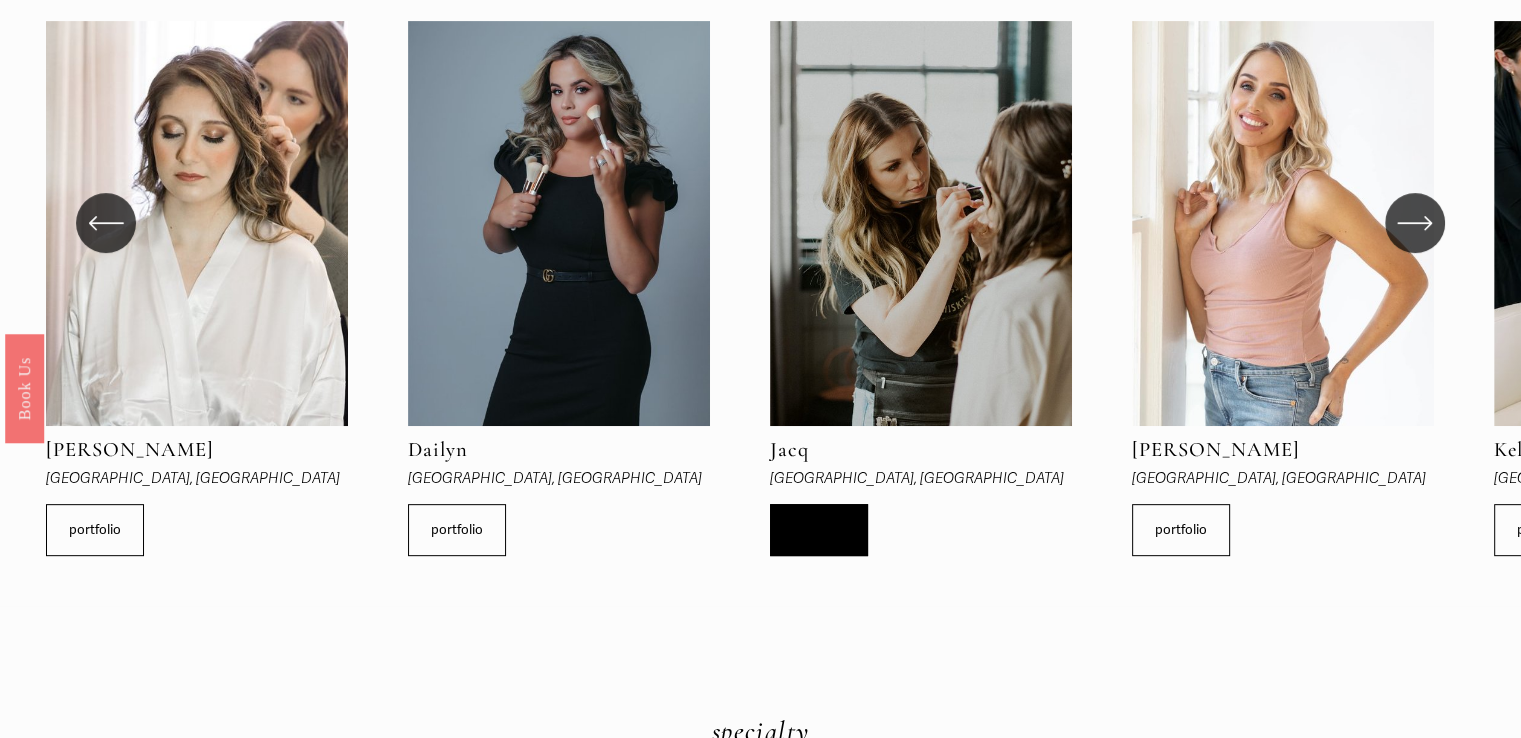 click on "portfolio" 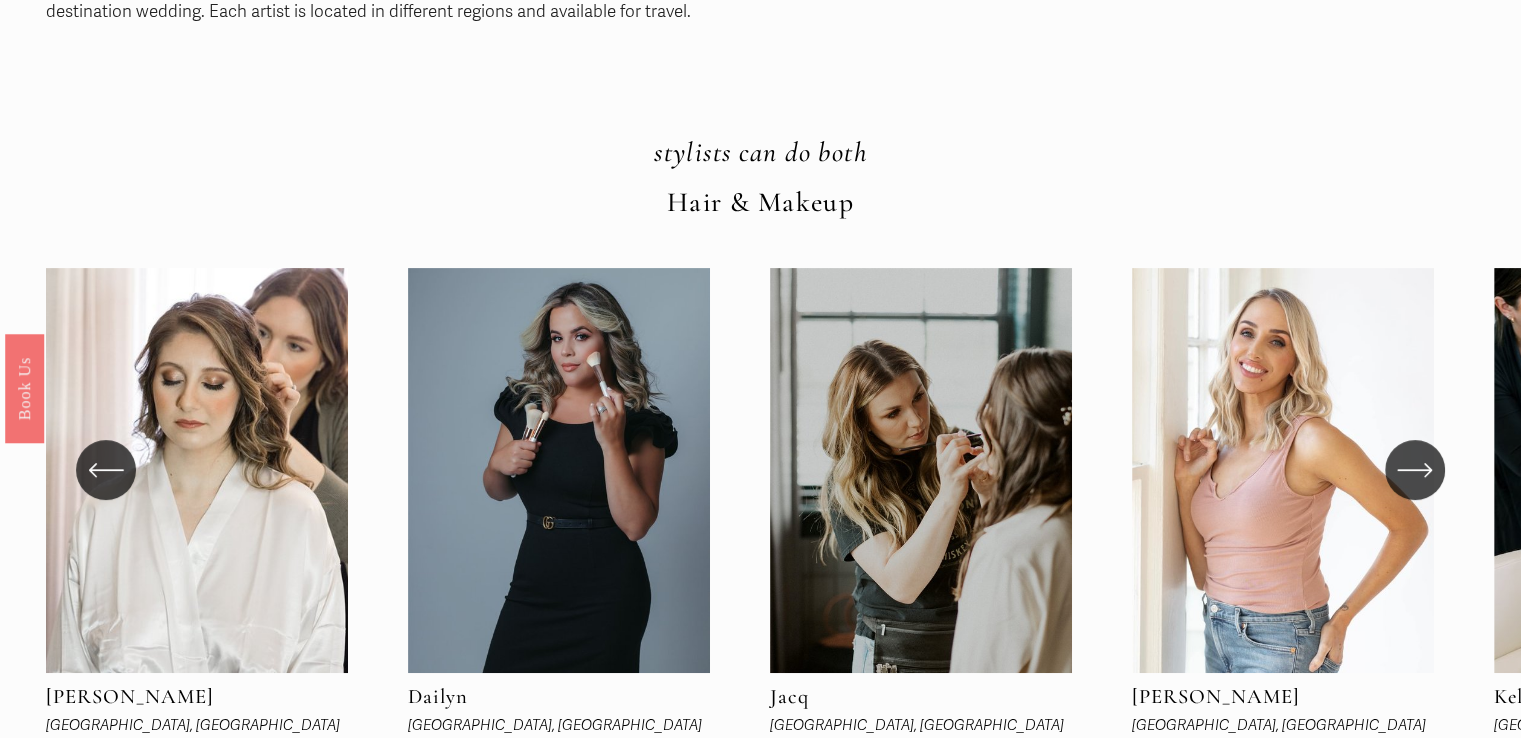 scroll, scrollTop: 0, scrollLeft: 0, axis: both 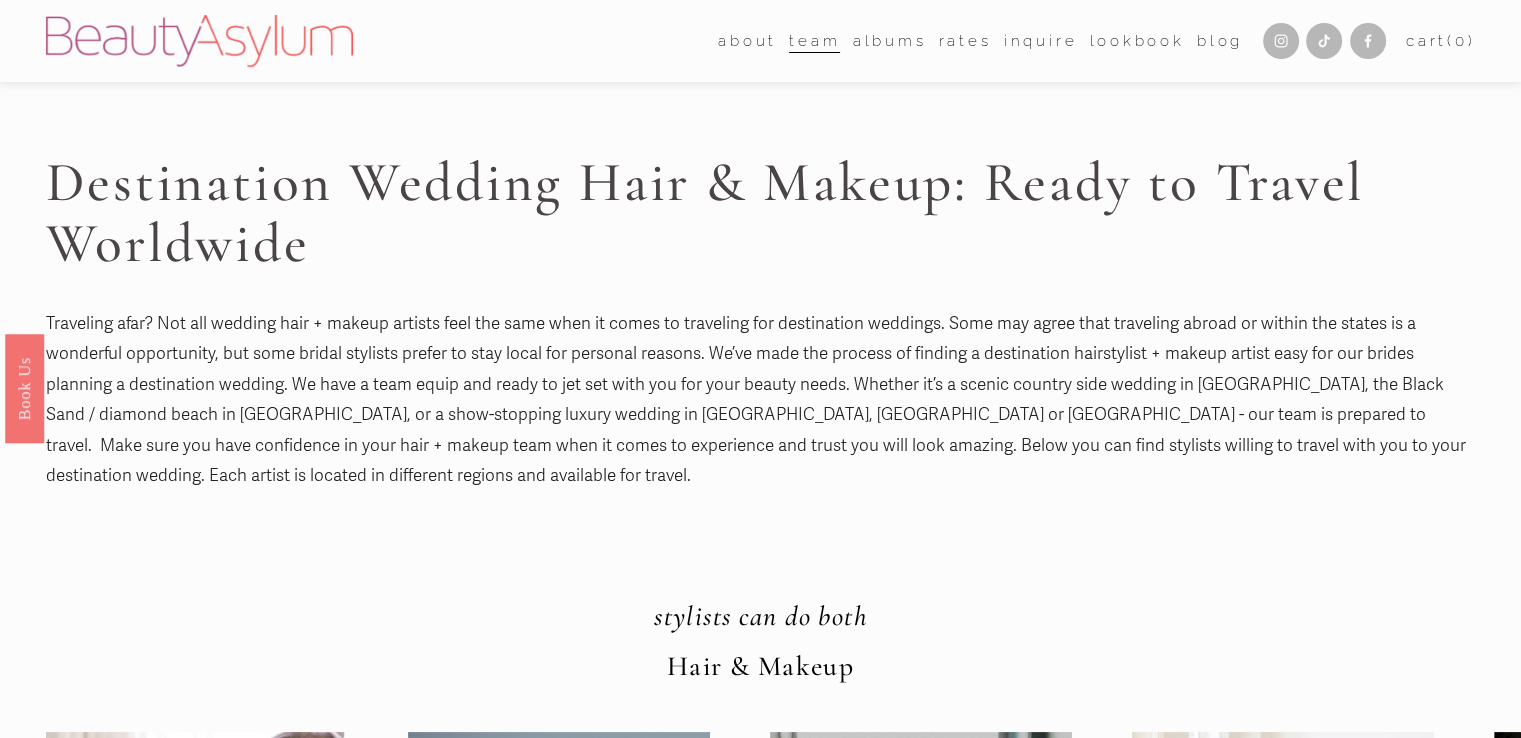 click on "Blog" at bounding box center (1220, 41) 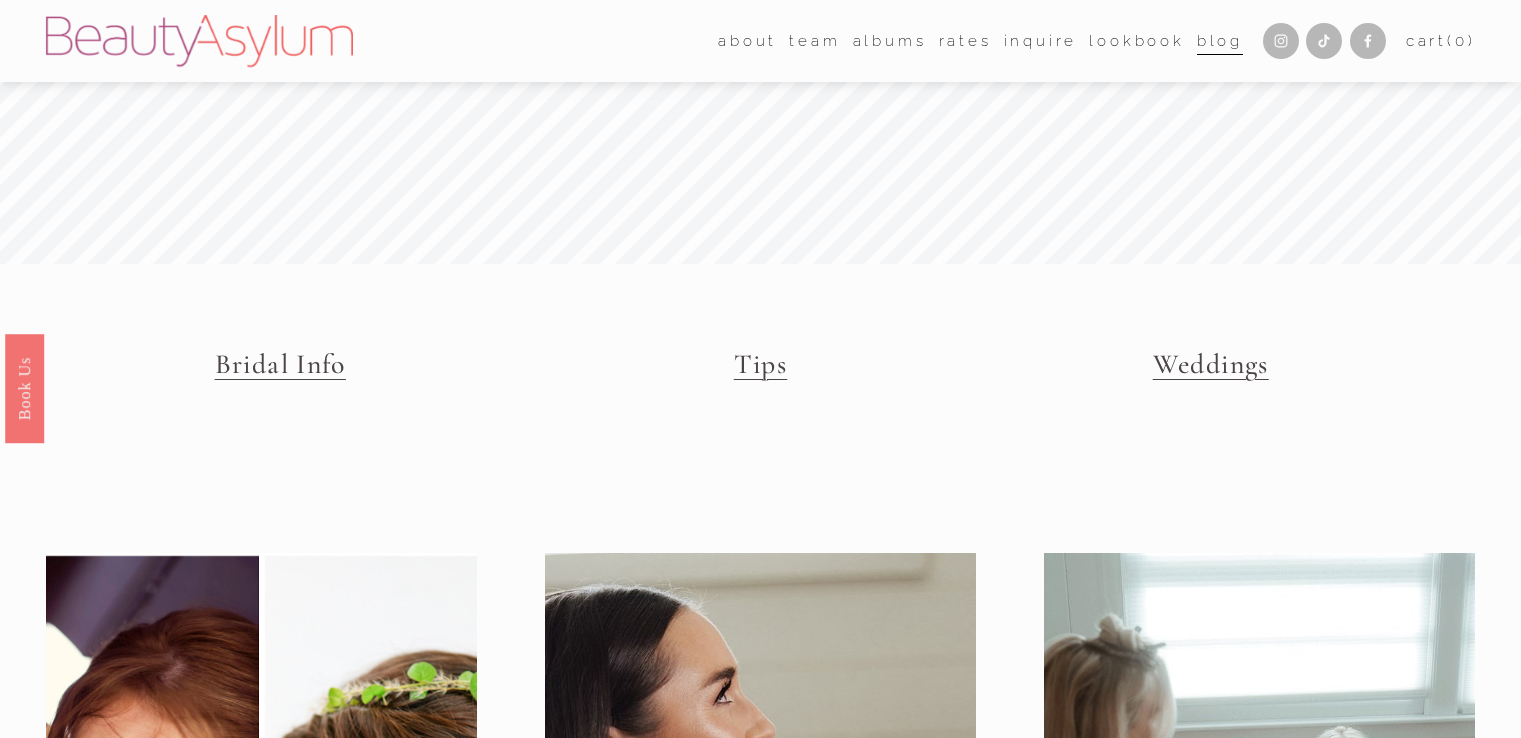 scroll, scrollTop: 0, scrollLeft: 0, axis: both 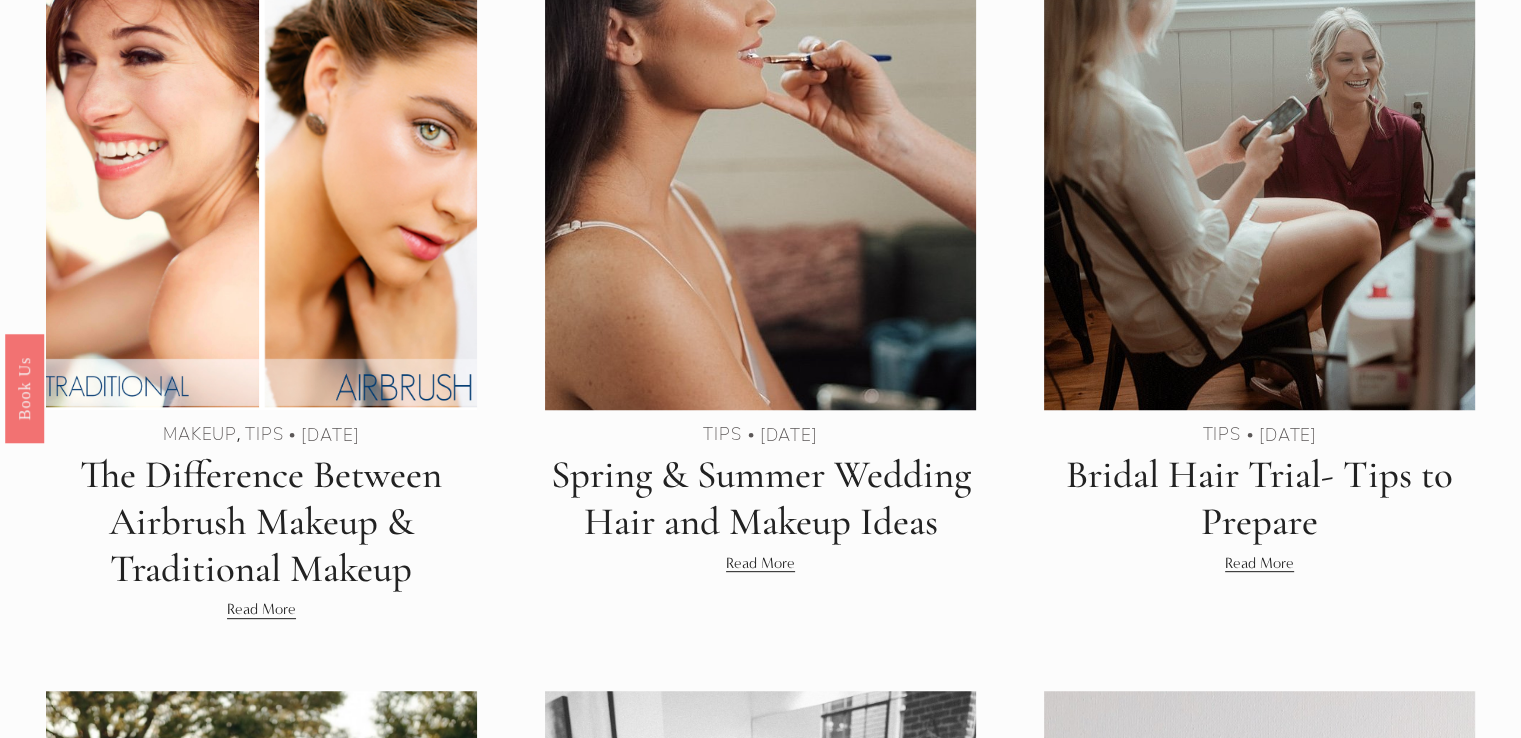 click at bounding box center (761, 122) 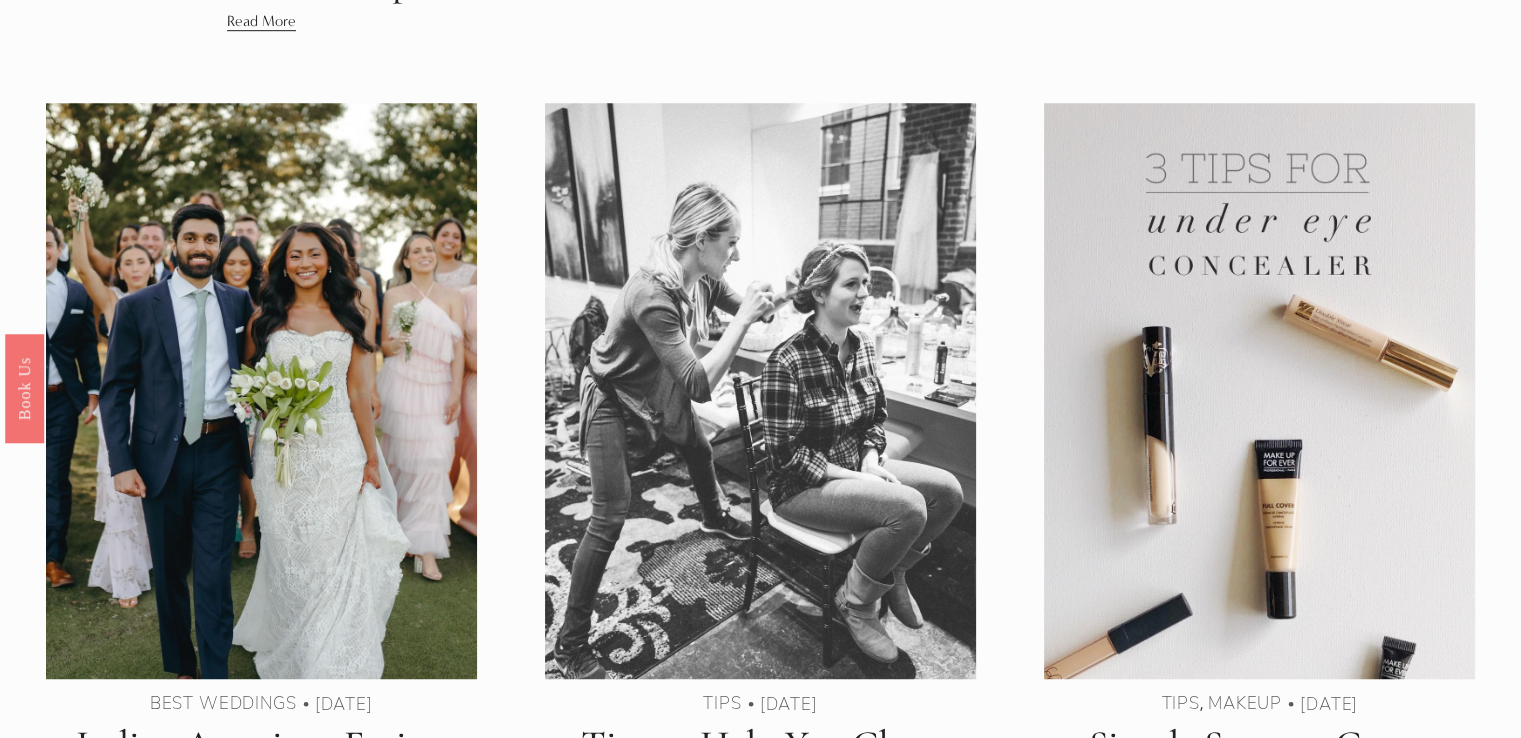 scroll, scrollTop: 1156, scrollLeft: 0, axis: vertical 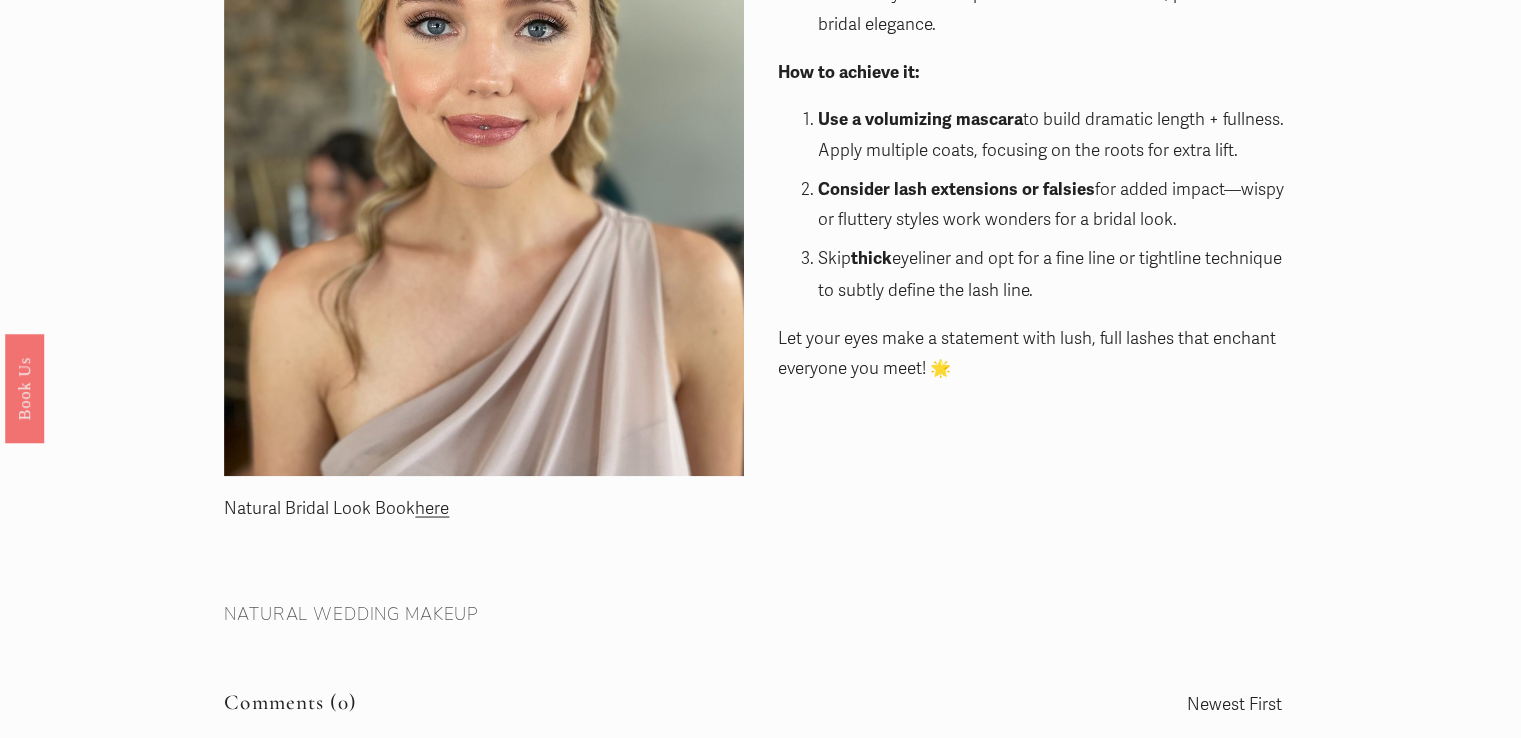 click on "here" at bounding box center (432, 507) 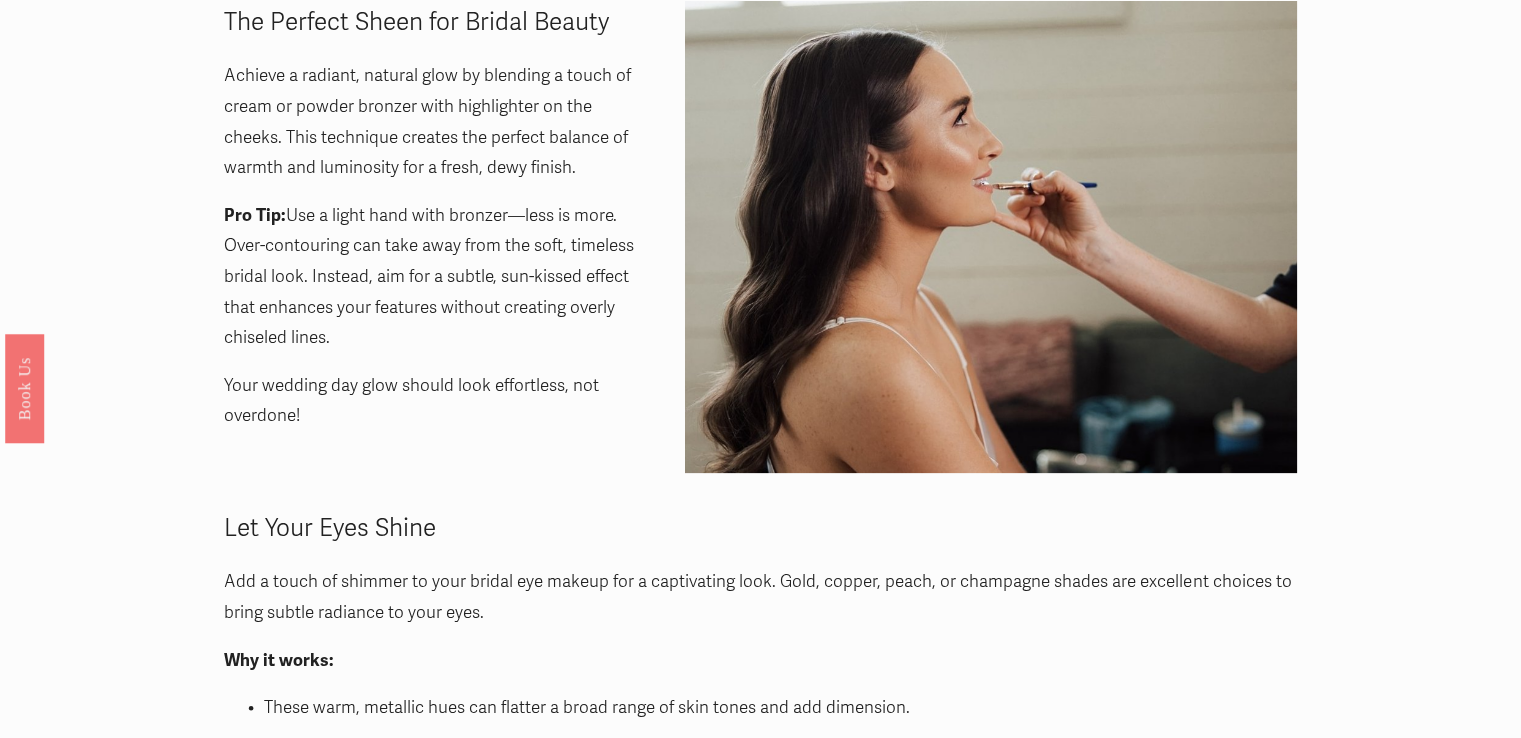 scroll, scrollTop: 683, scrollLeft: 0, axis: vertical 